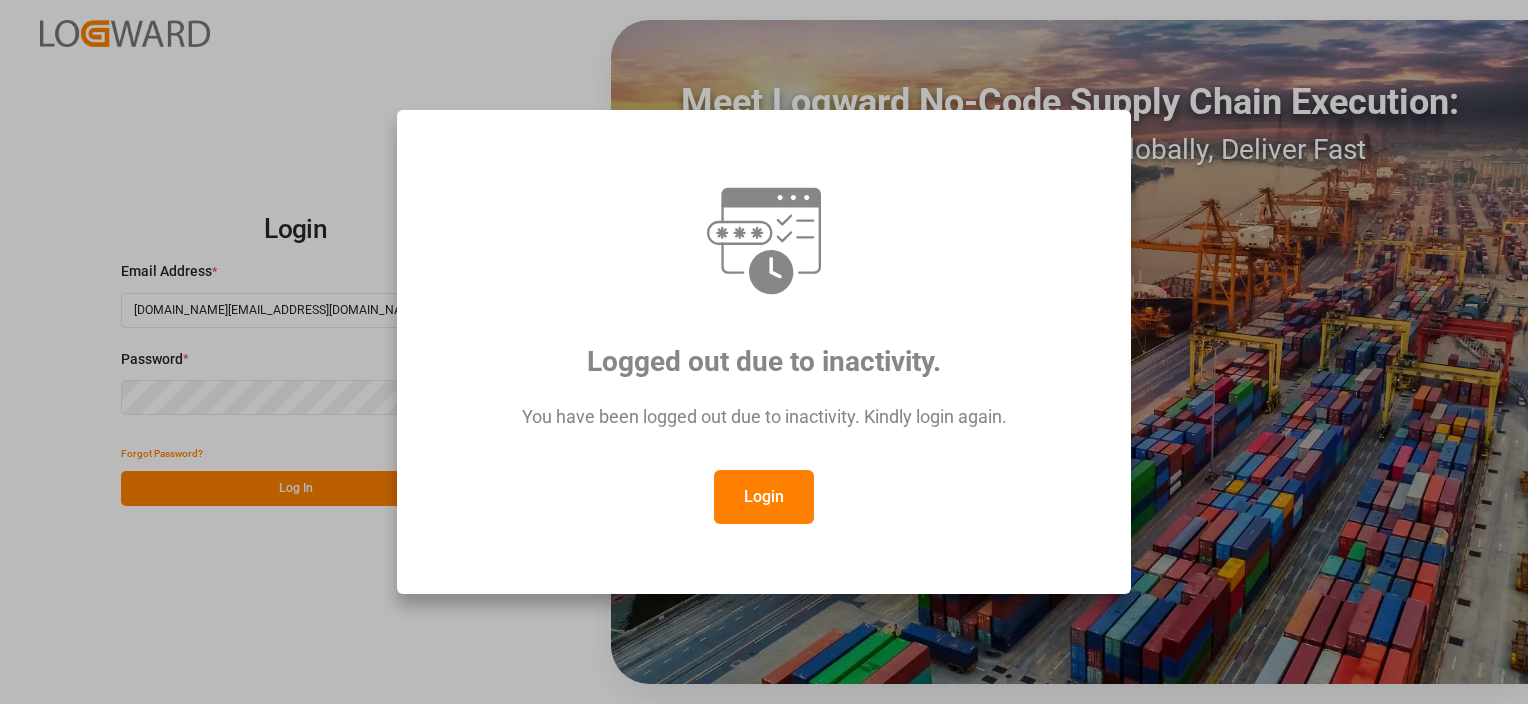 scroll, scrollTop: 0, scrollLeft: 0, axis: both 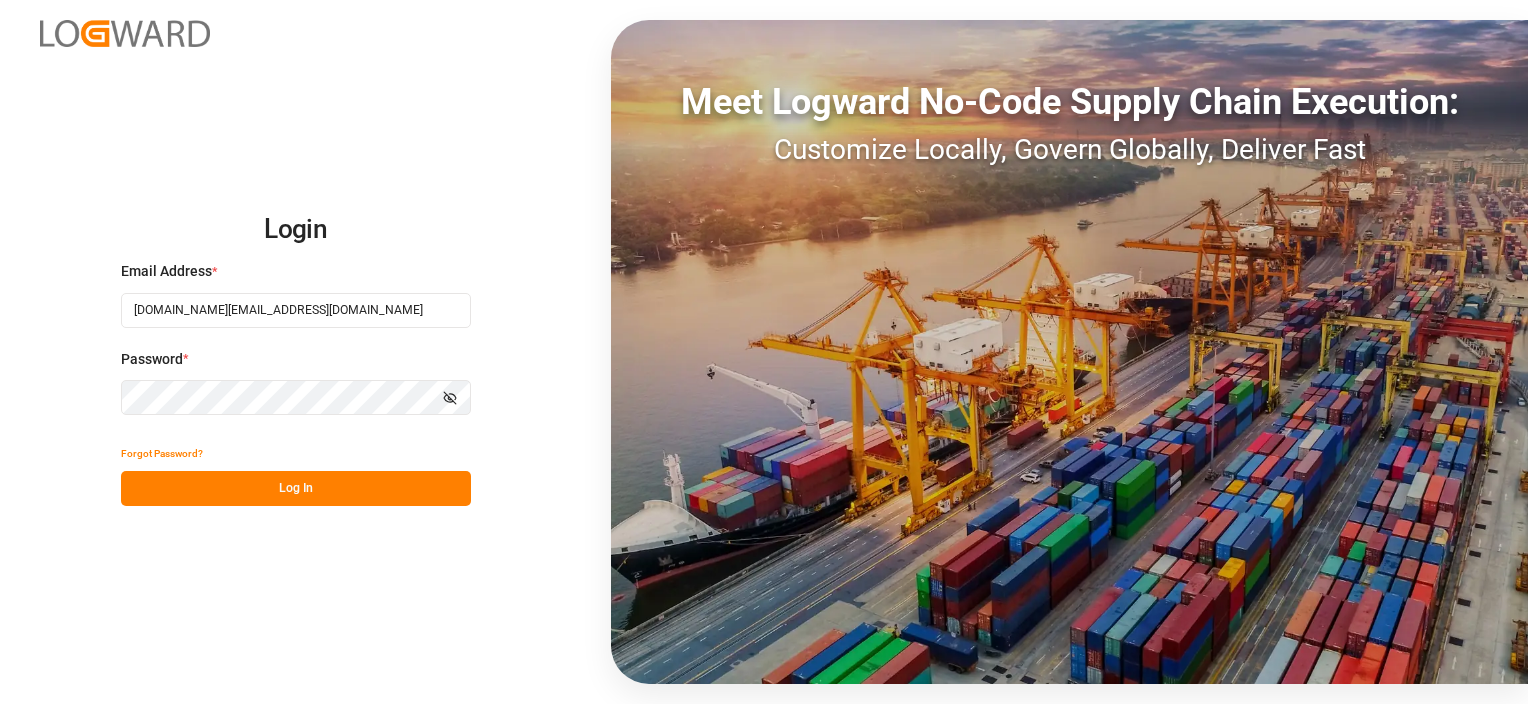 click on "Show password" at bounding box center [450, 397] 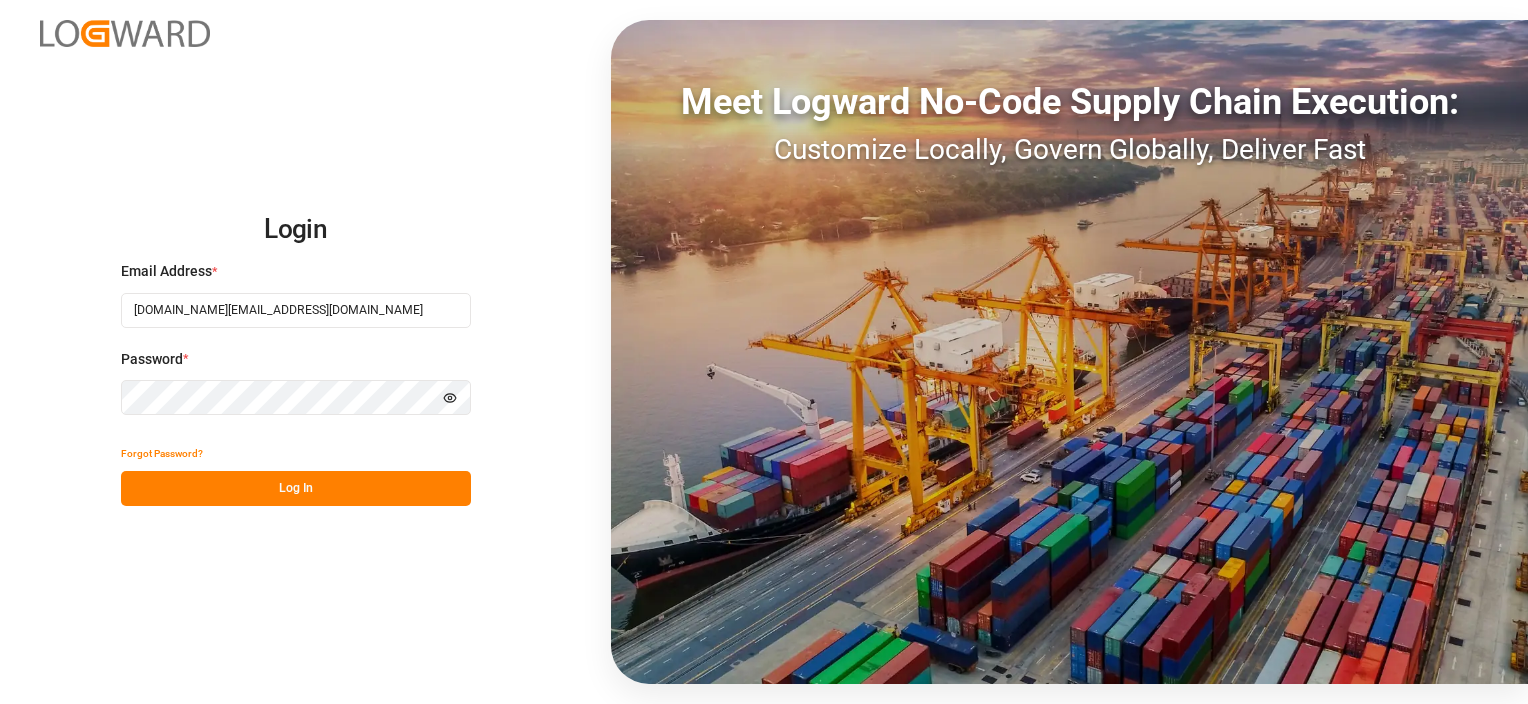 click on "Log In" at bounding box center [296, 488] 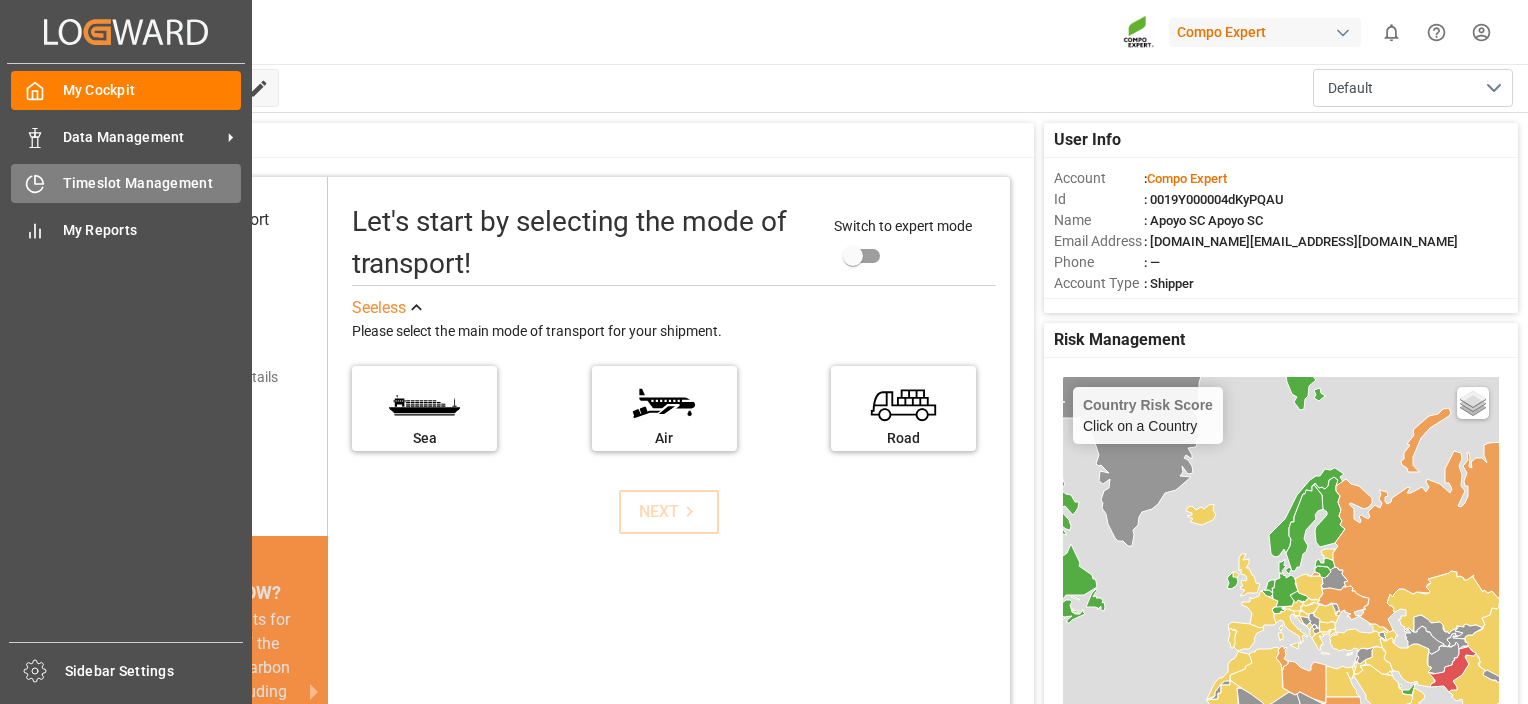click 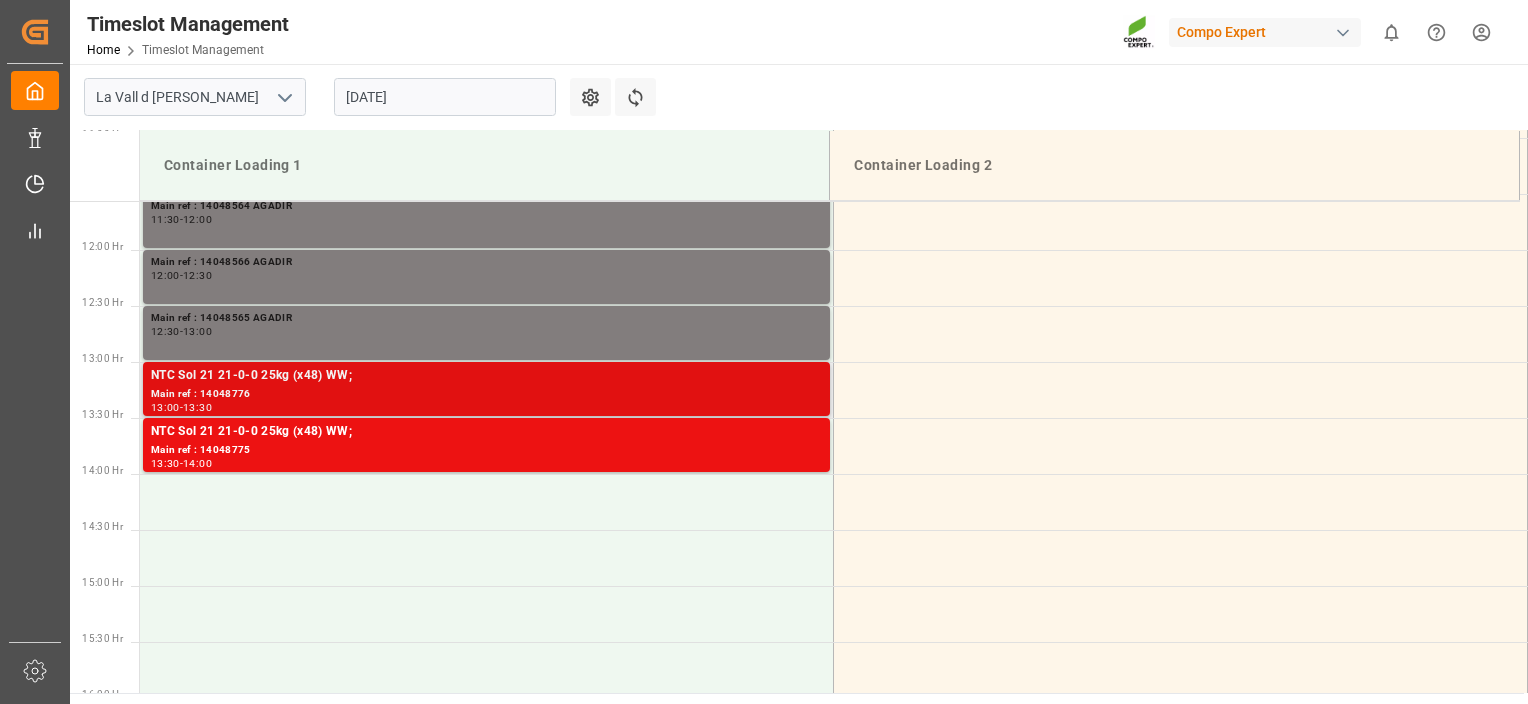 scroll, scrollTop: 1195, scrollLeft: 0, axis: vertical 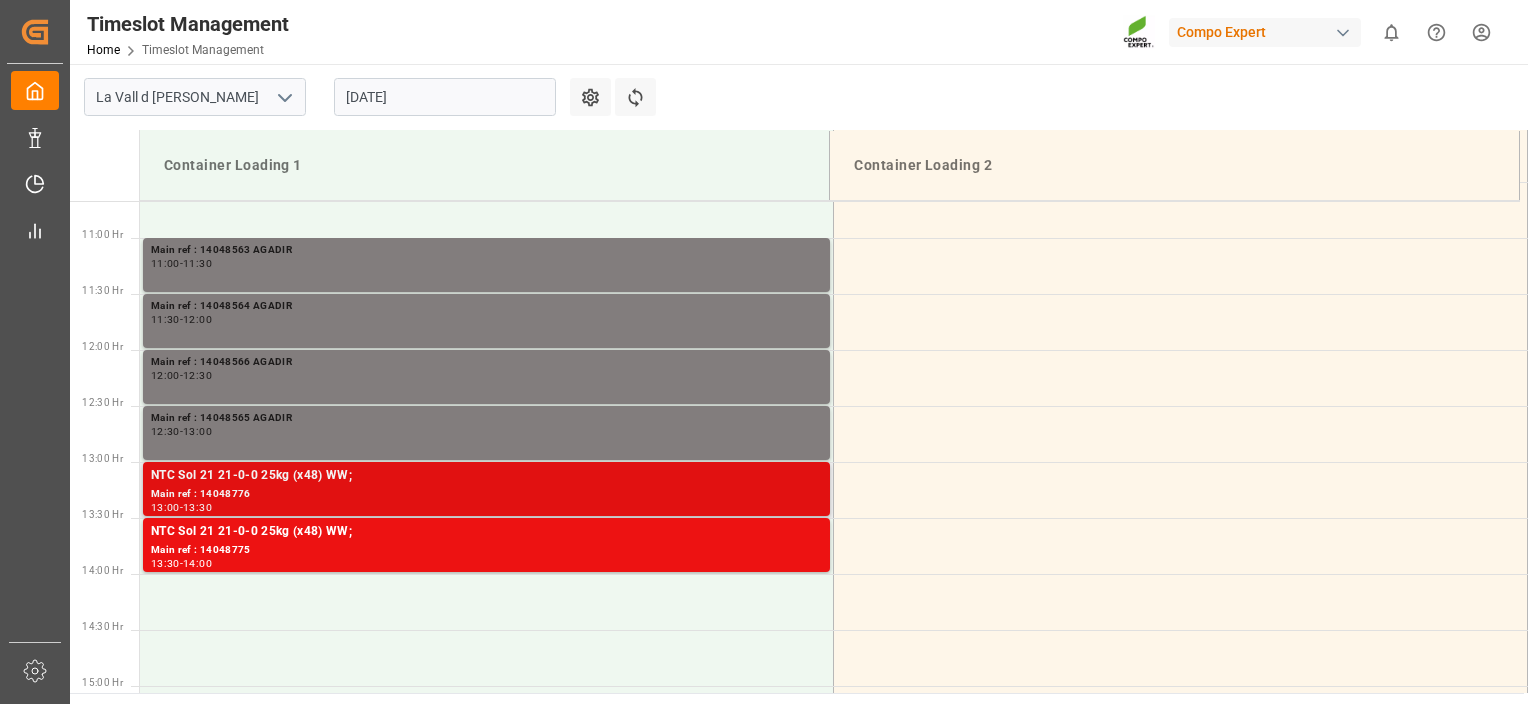 click on "NTC Sol 21 21-0-0 25kg (x48) WW;" at bounding box center (486, 476) 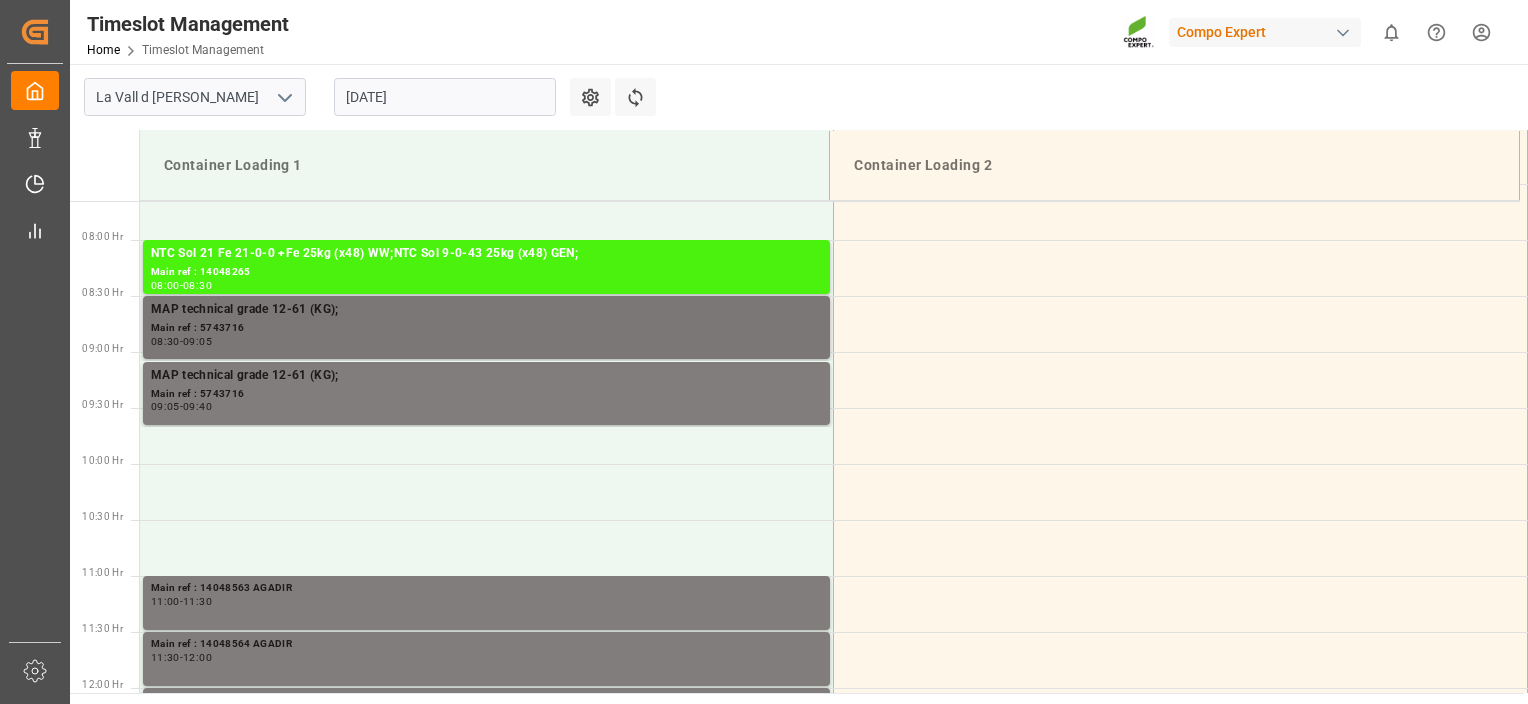 scroll, scrollTop: 795, scrollLeft: 0, axis: vertical 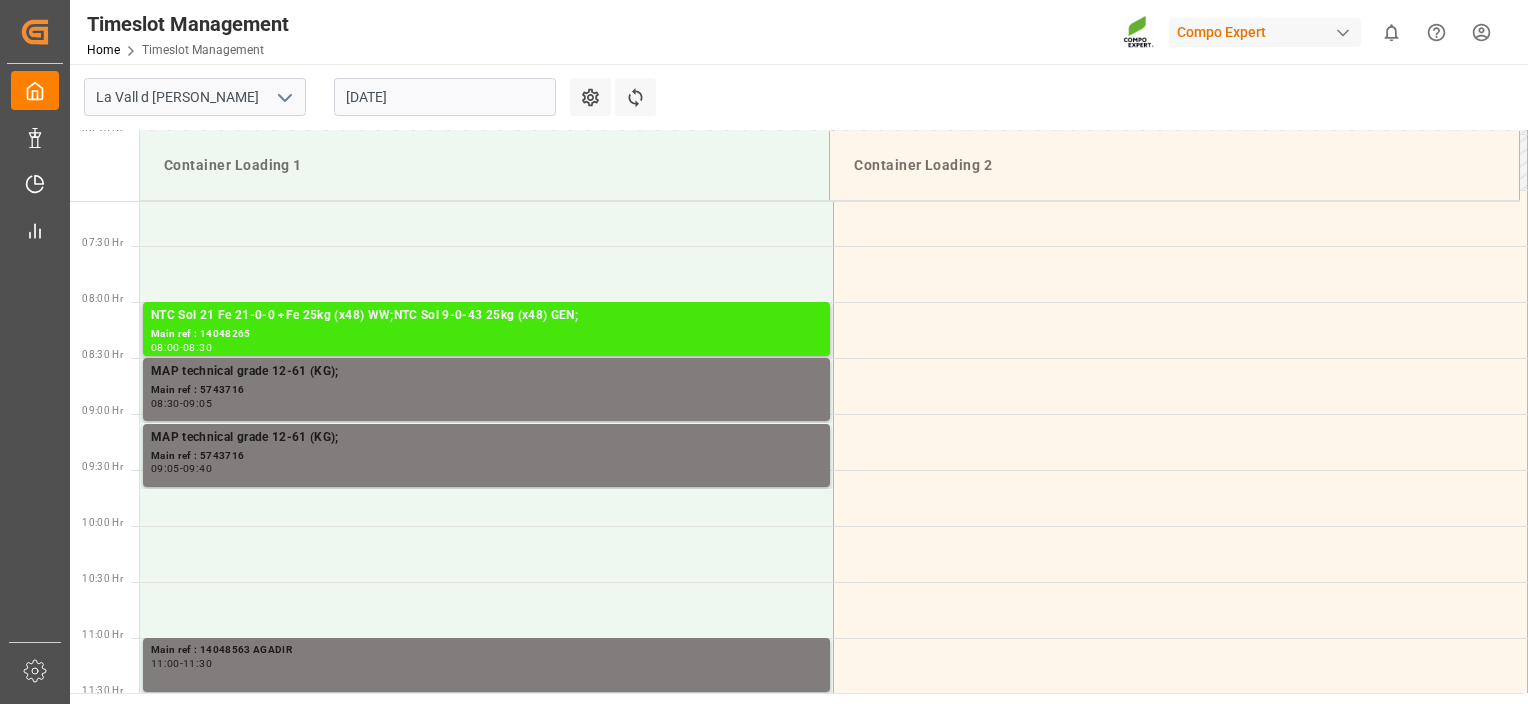 click on "Main ref : 14048265" at bounding box center (486, 334) 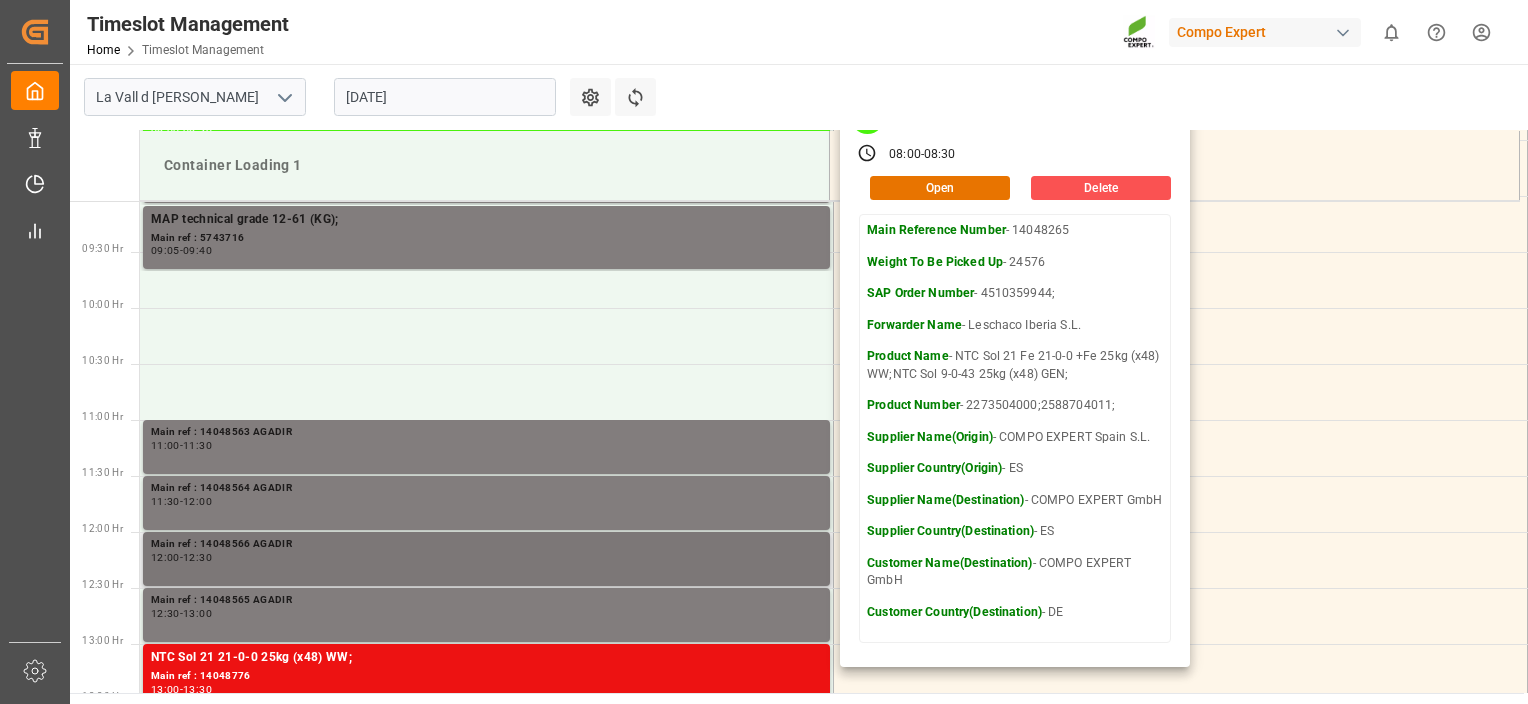 scroll, scrollTop: 895, scrollLeft: 0, axis: vertical 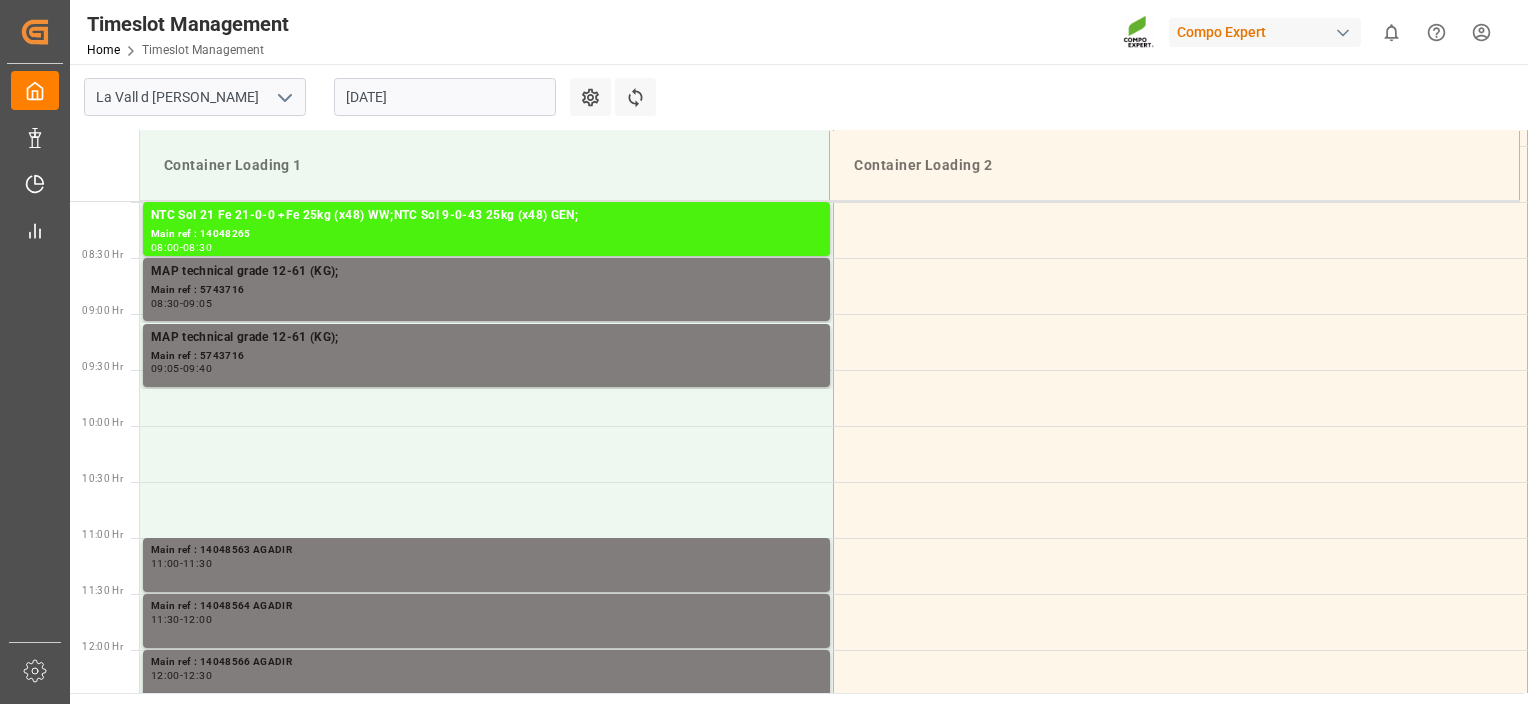 click on "Timeslot Management Home Timeslot Management Compo Expert 0 Notifications Only show unread All Watching Mark all categories read No notifications" at bounding box center [792, 32] 